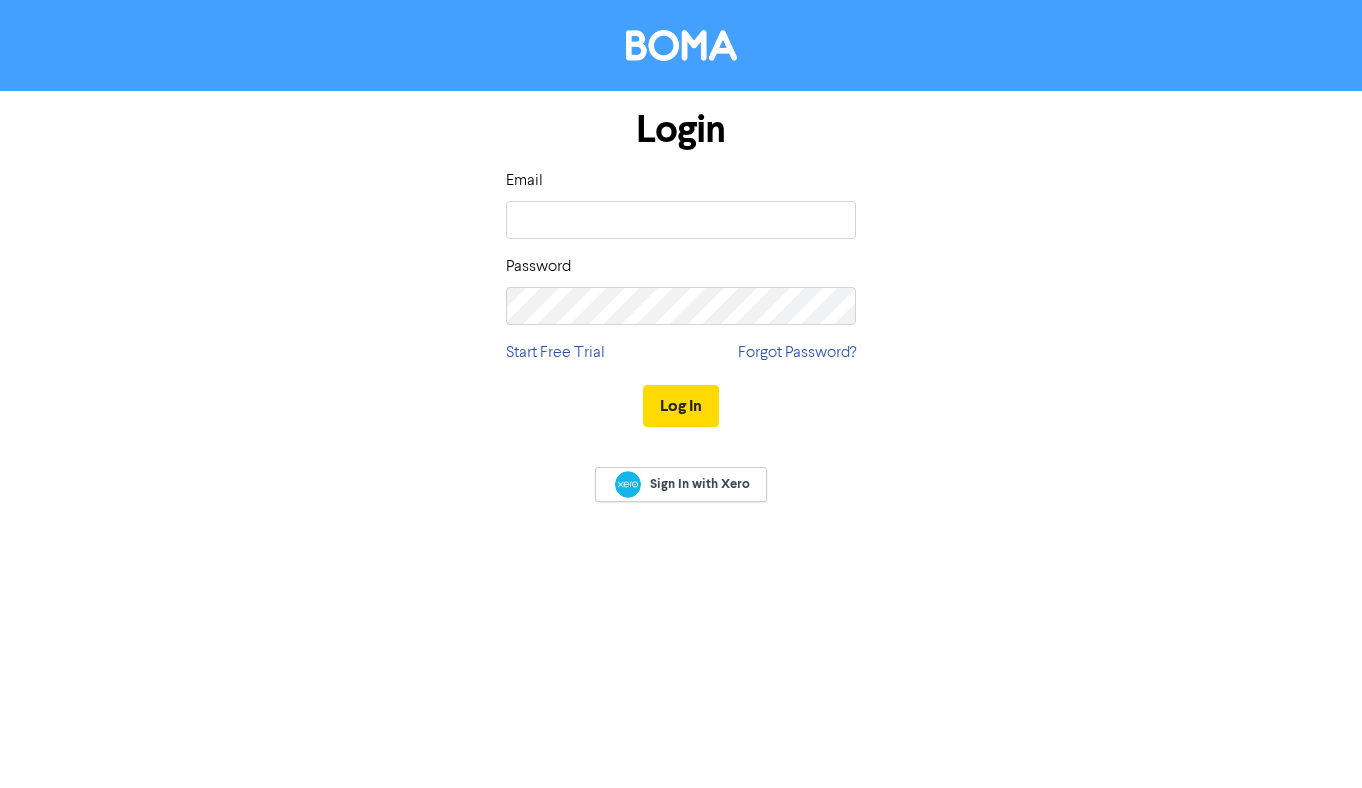 scroll, scrollTop: 0, scrollLeft: 0, axis: both 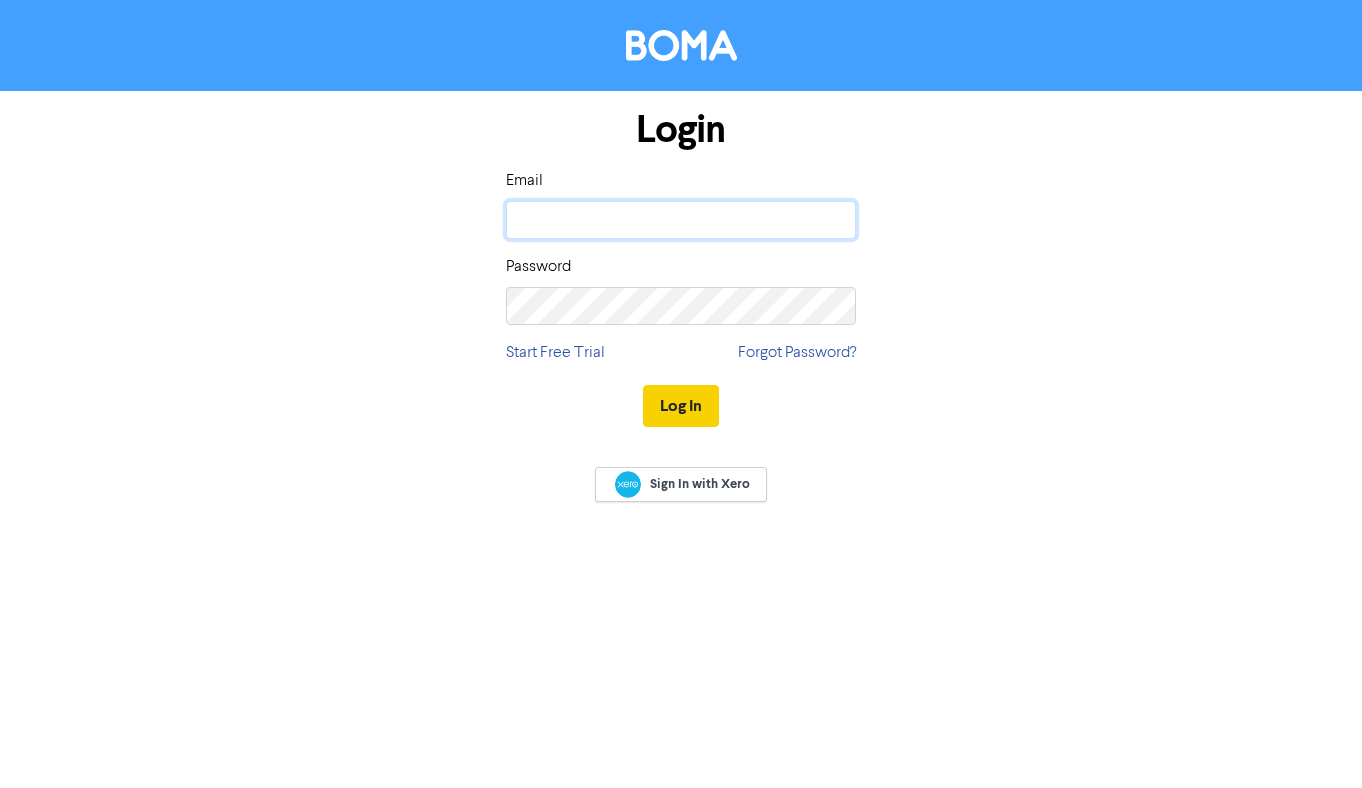 type on "[EMAIL_ADDRESS][DOMAIN_NAME]" 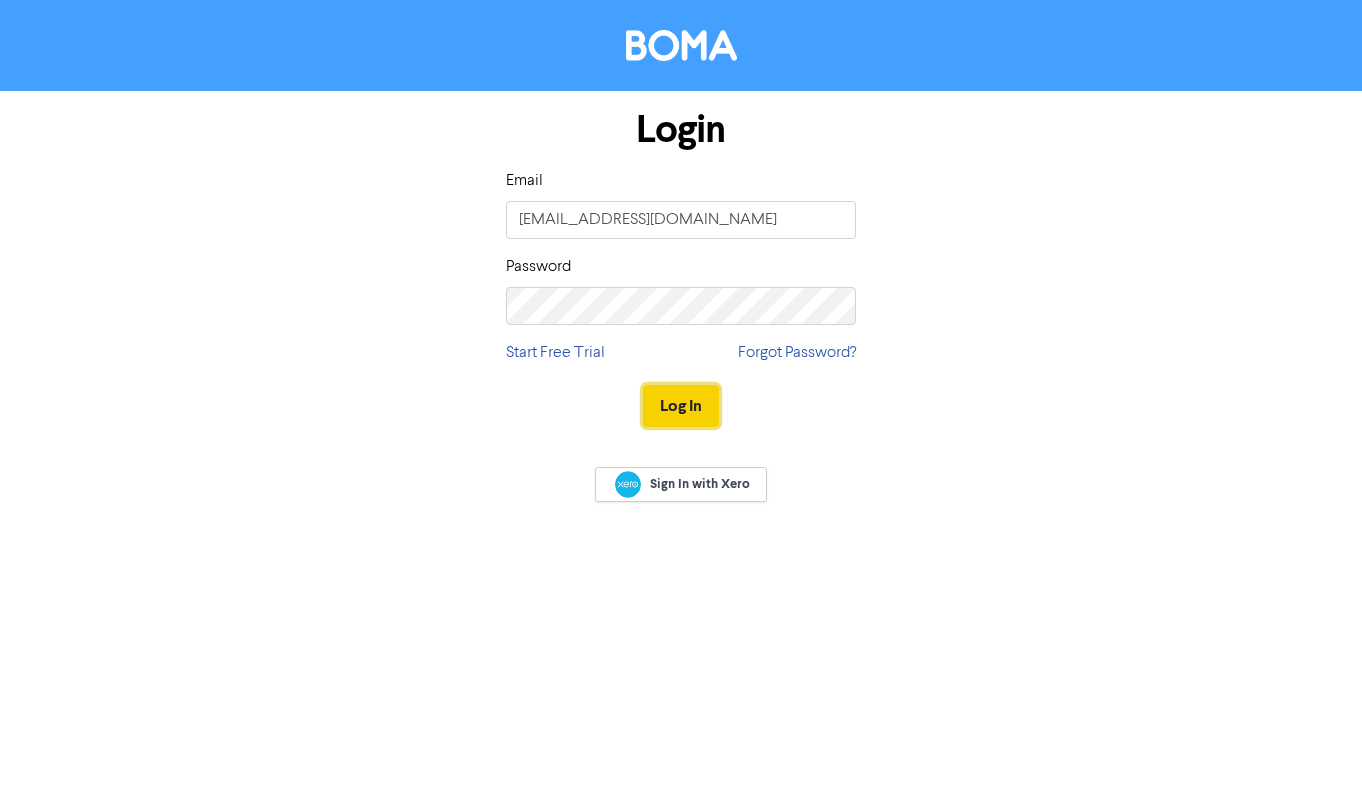 click on "Log In" at bounding box center [681, 406] 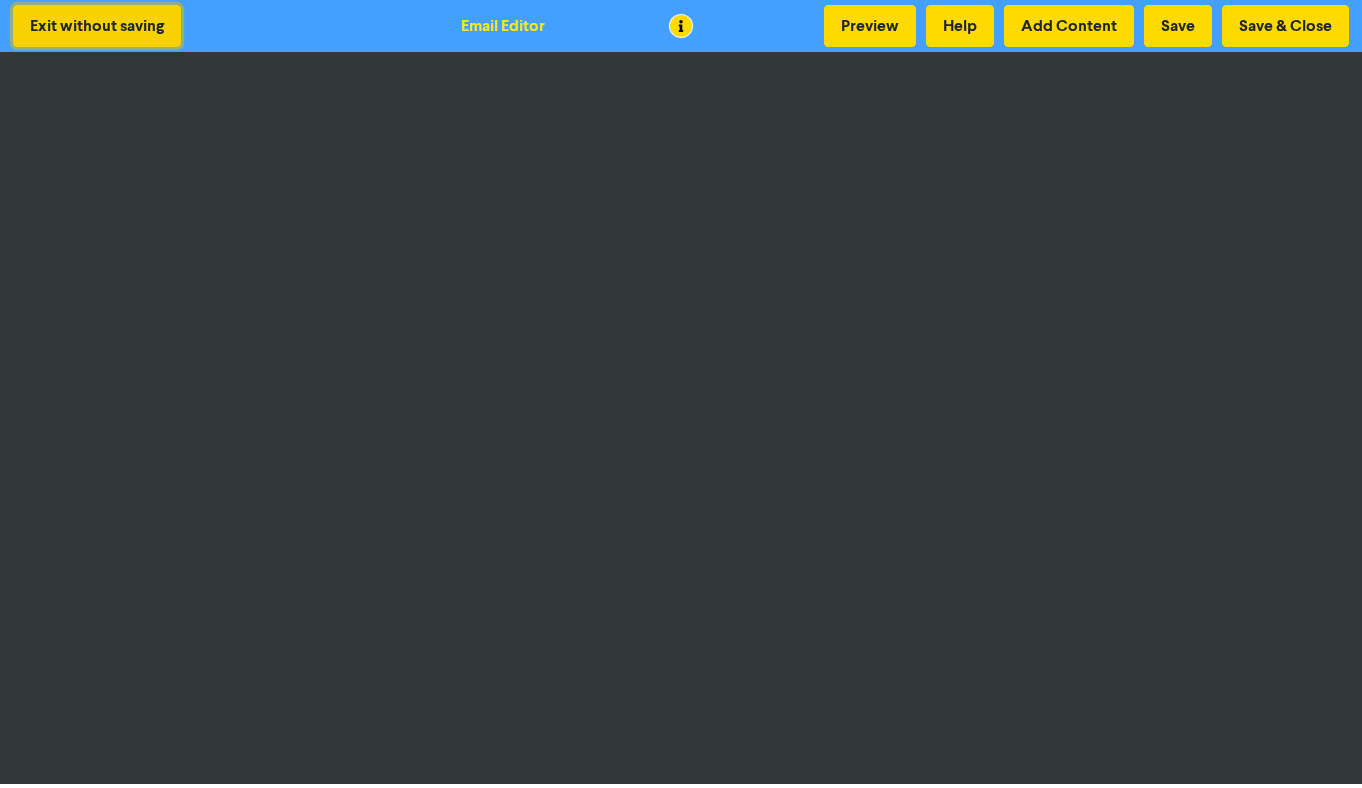 click on "Exit without saving" at bounding box center [97, 26] 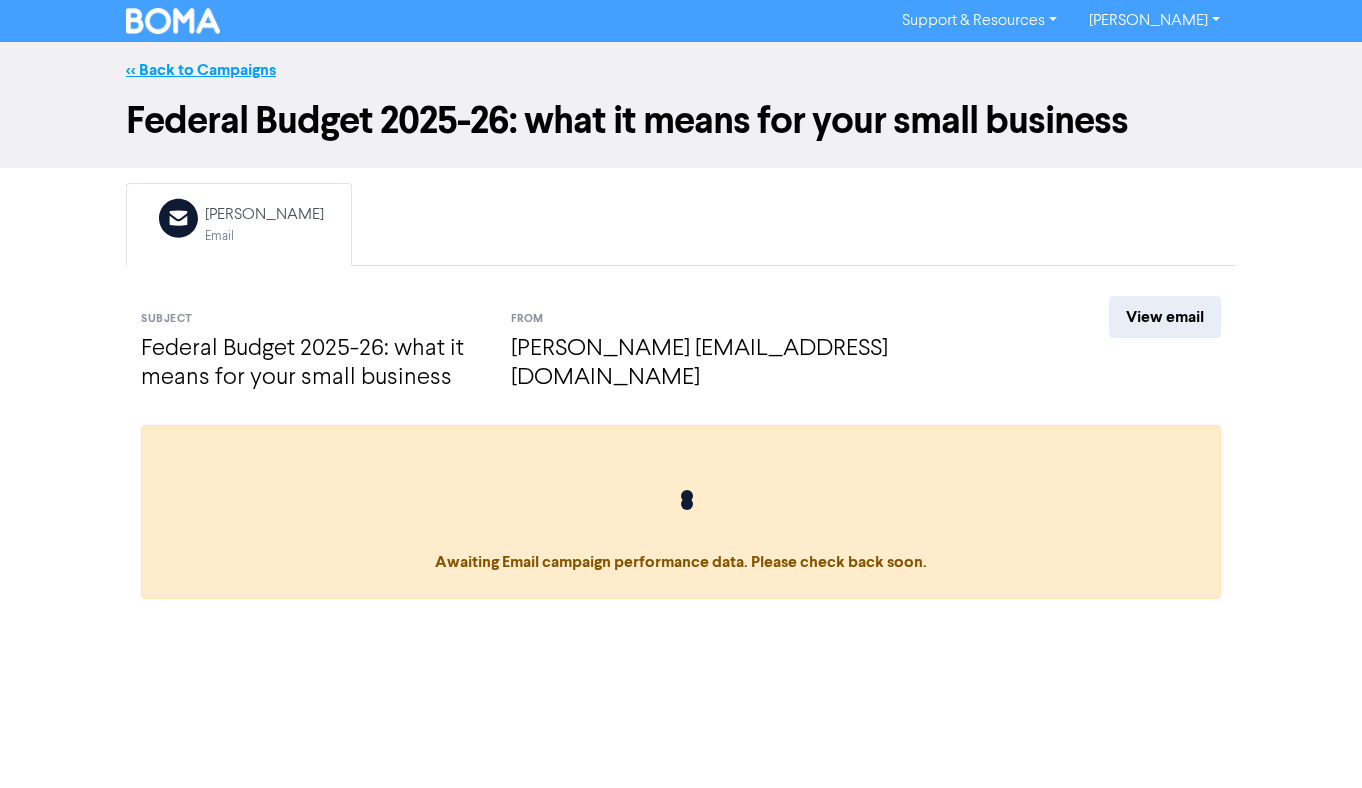 click on "<< Back to Campaigns" at bounding box center (201, 70) 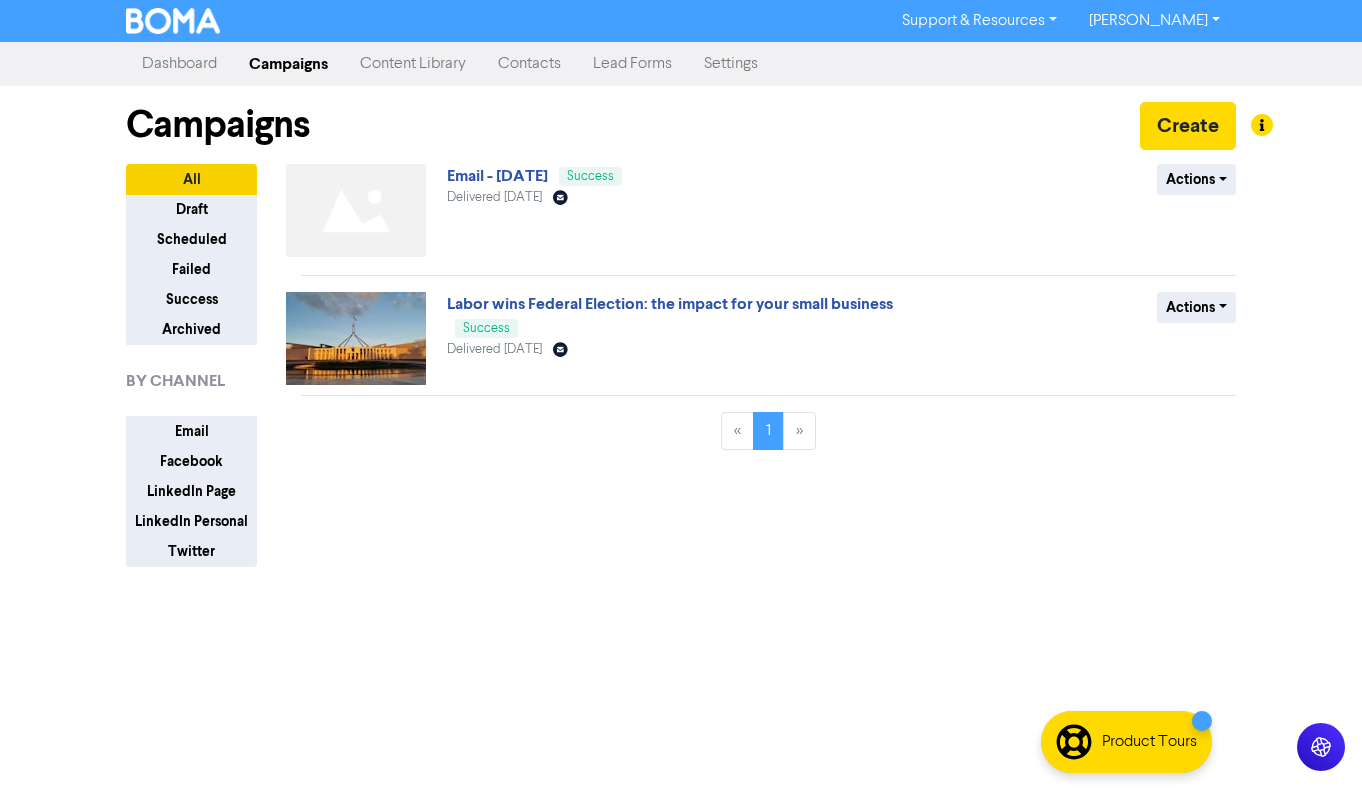 click on "Content Library" at bounding box center (413, 64) 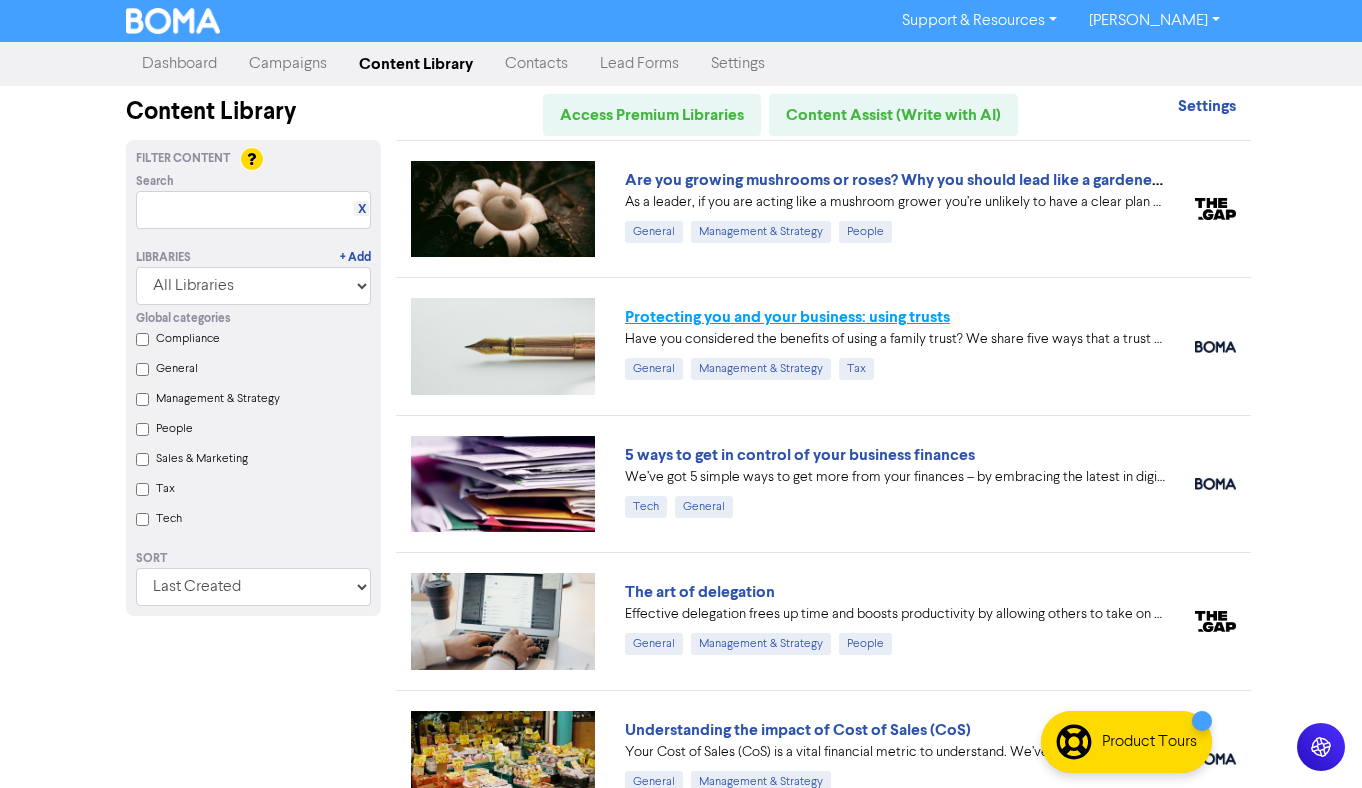 click on "Protecting you and your business: using trusts" at bounding box center (787, 317) 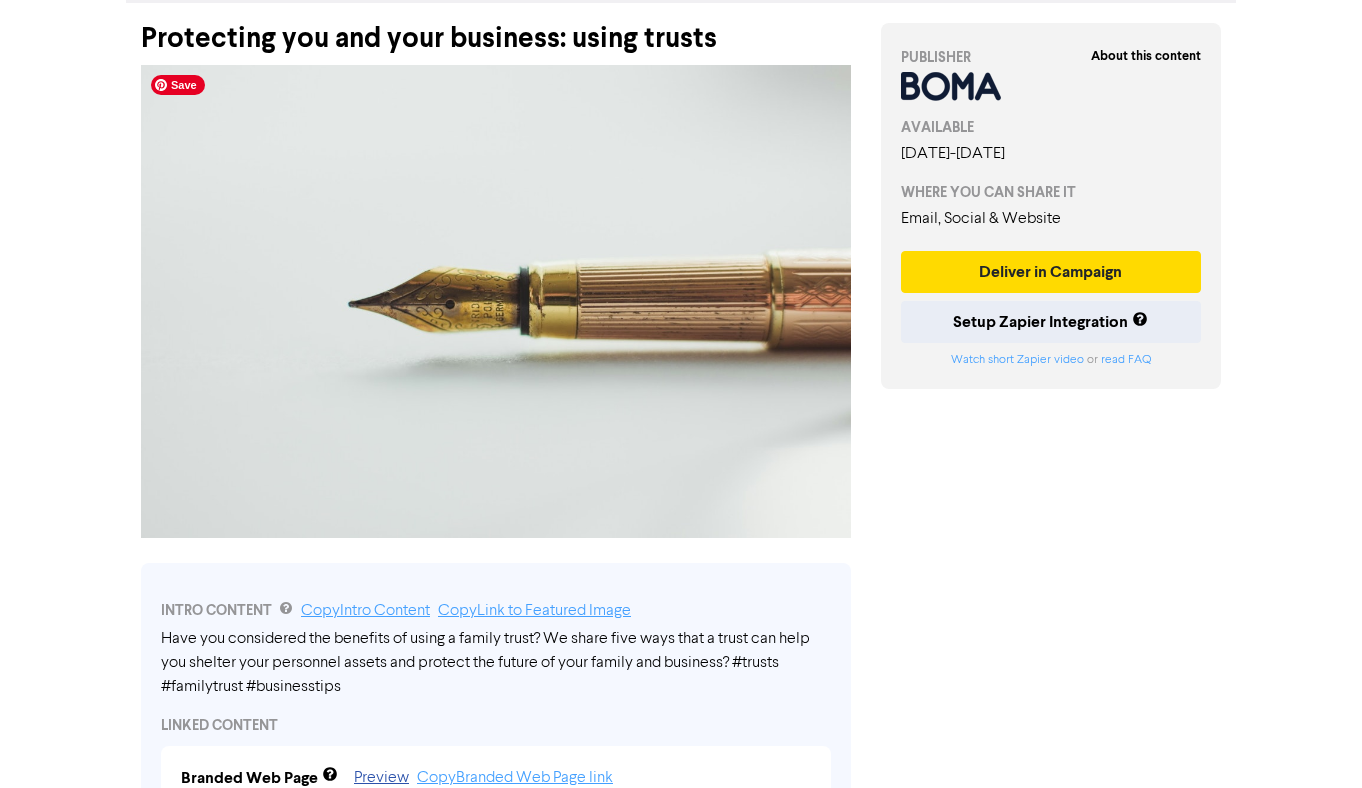 scroll, scrollTop: 0, scrollLeft: 0, axis: both 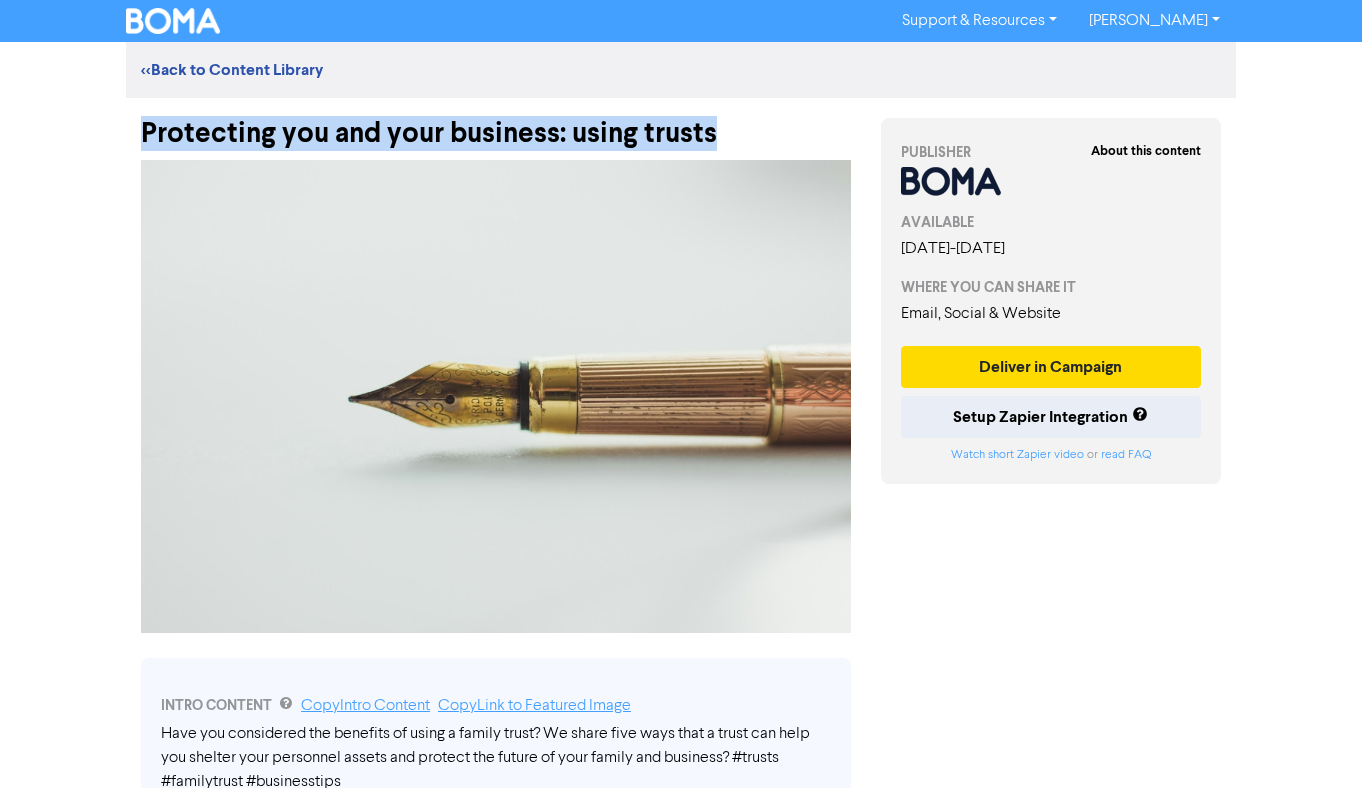 drag, startPoint x: 723, startPoint y: 134, endPoint x: 77, endPoint y: 149, distance: 646.17413 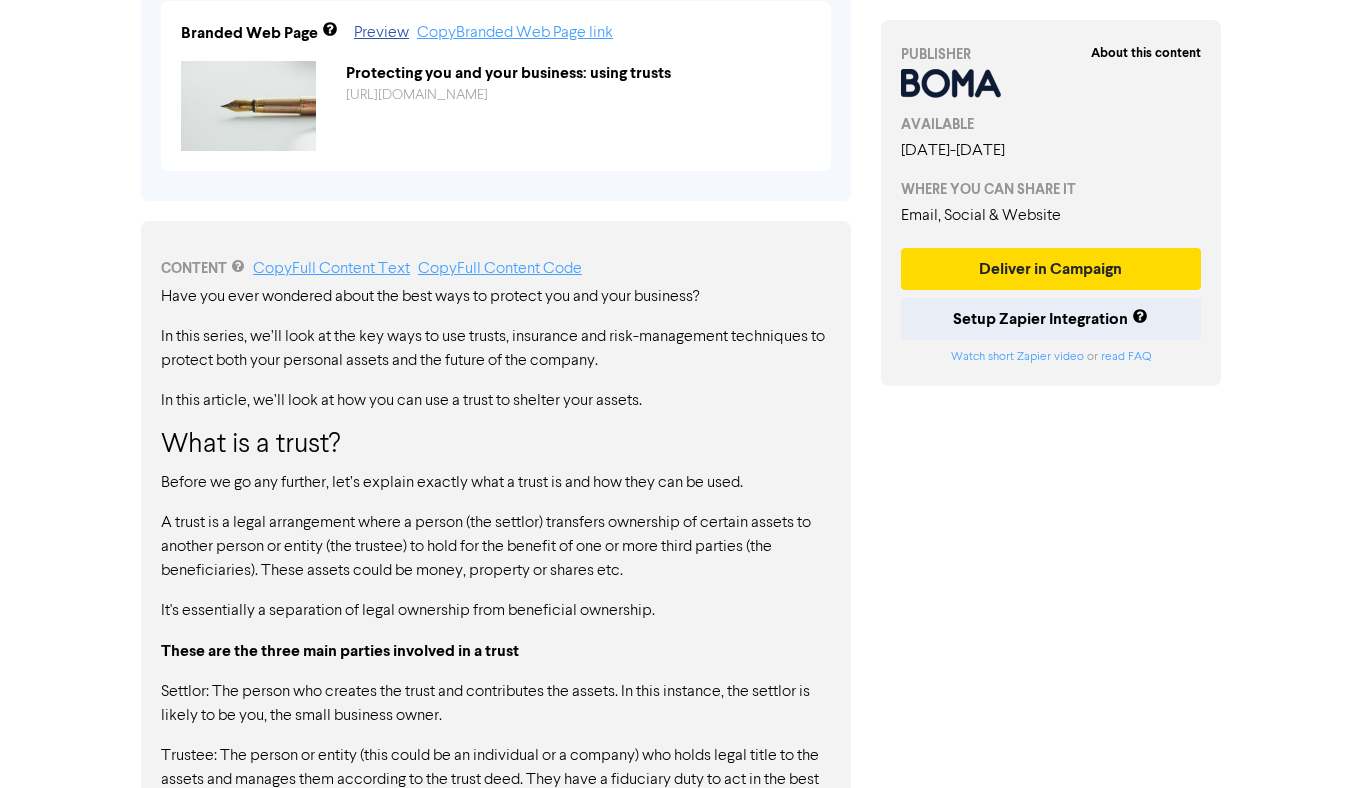 scroll, scrollTop: 1076, scrollLeft: 0, axis: vertical 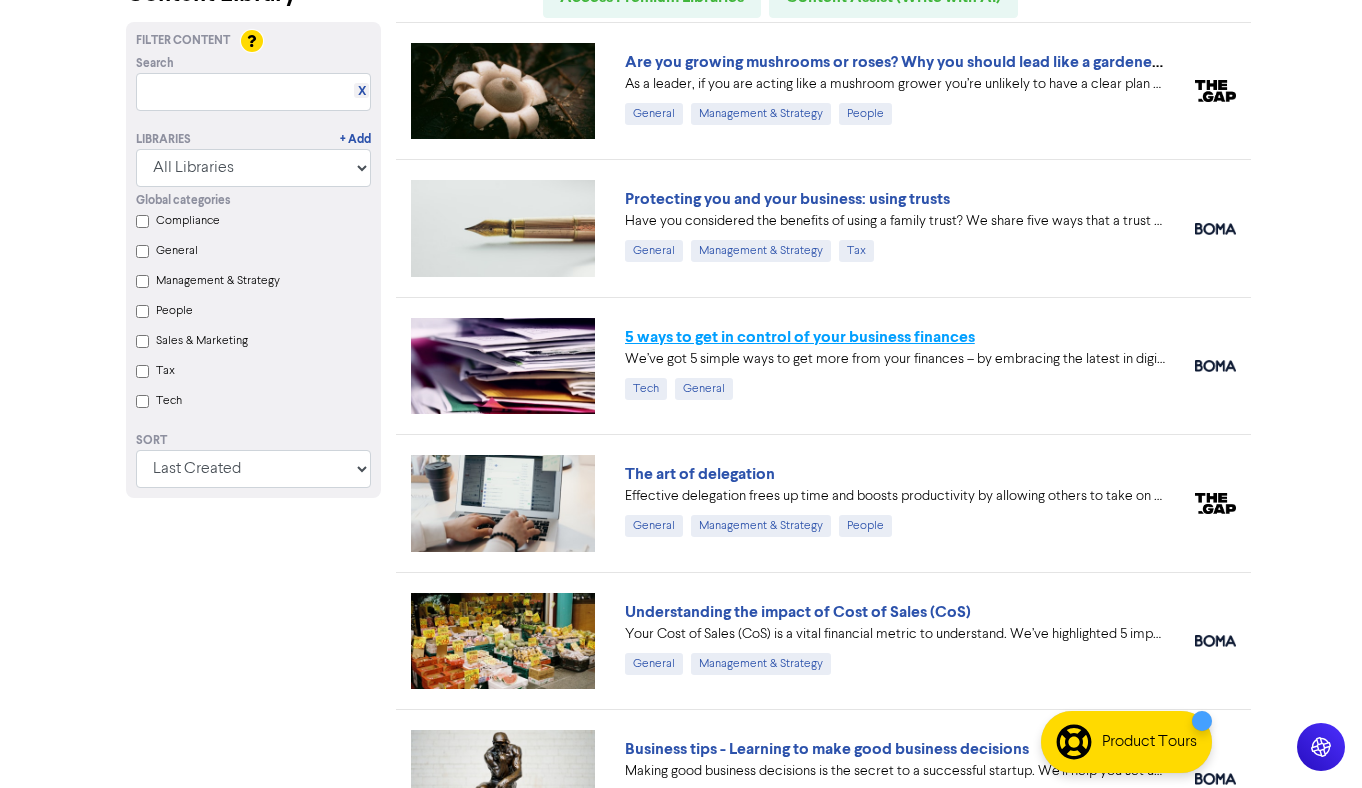 click on "5 ways to get in control of your business finances" at bounding box center [800, 337] 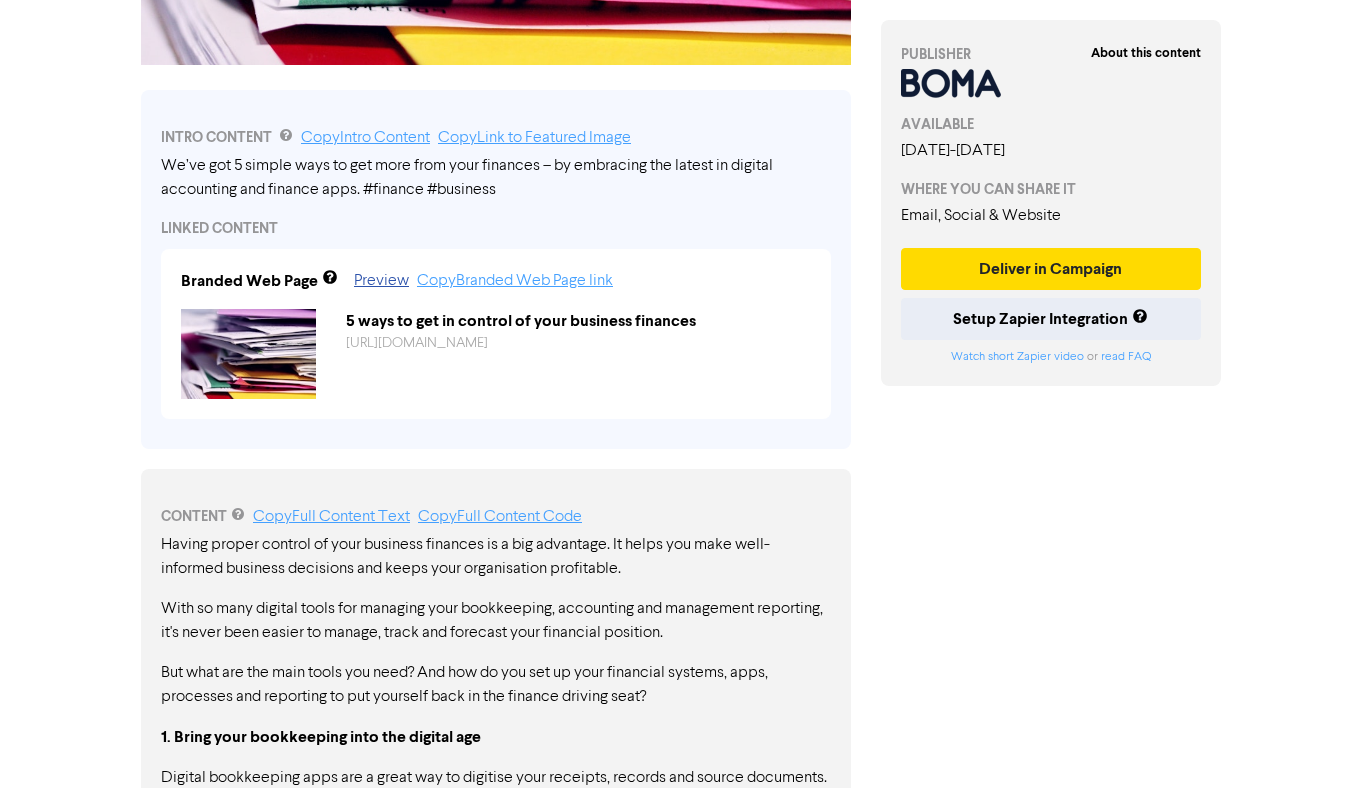 scroll, scrollTop: 0, scrollLeft: 0, axis: both 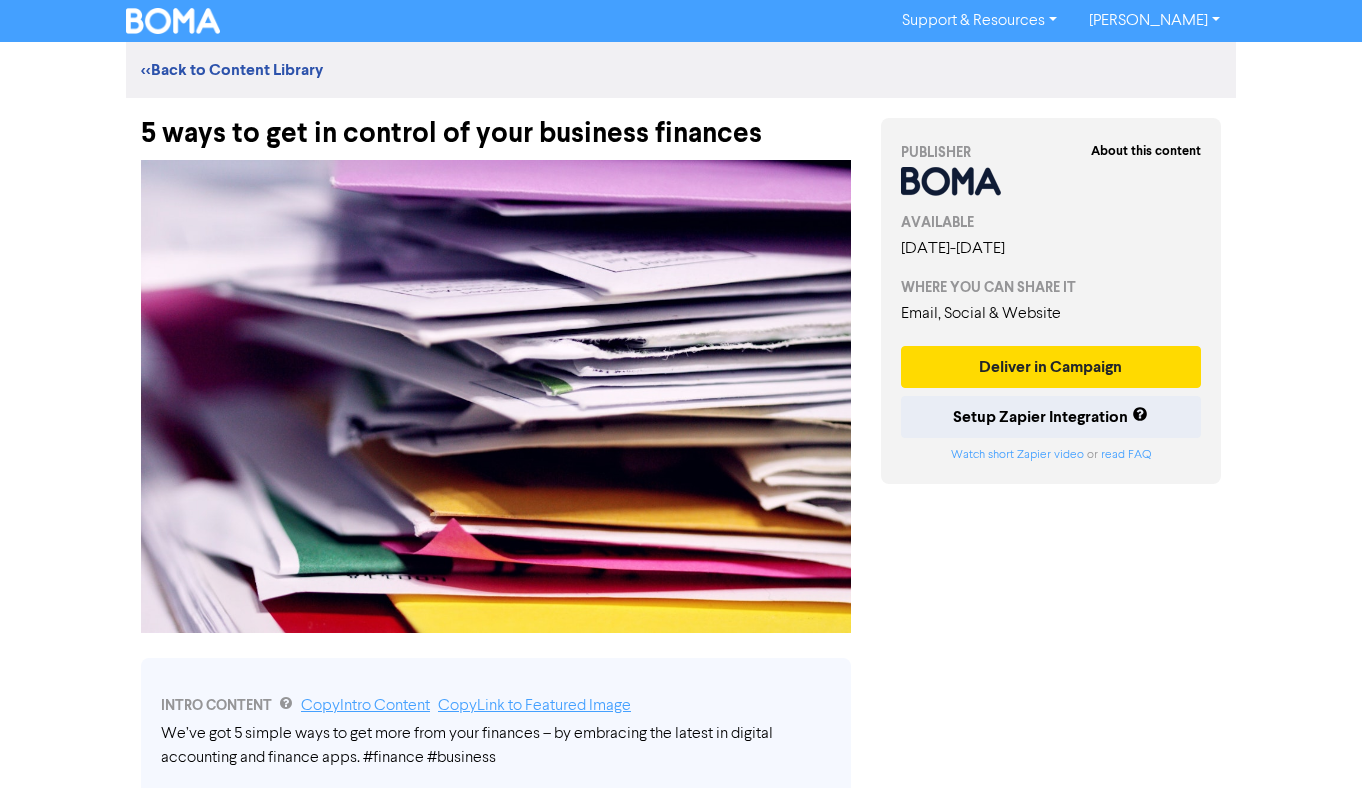 click on "5 ways to get in control of your business finances" at bounding box center [496, 124] 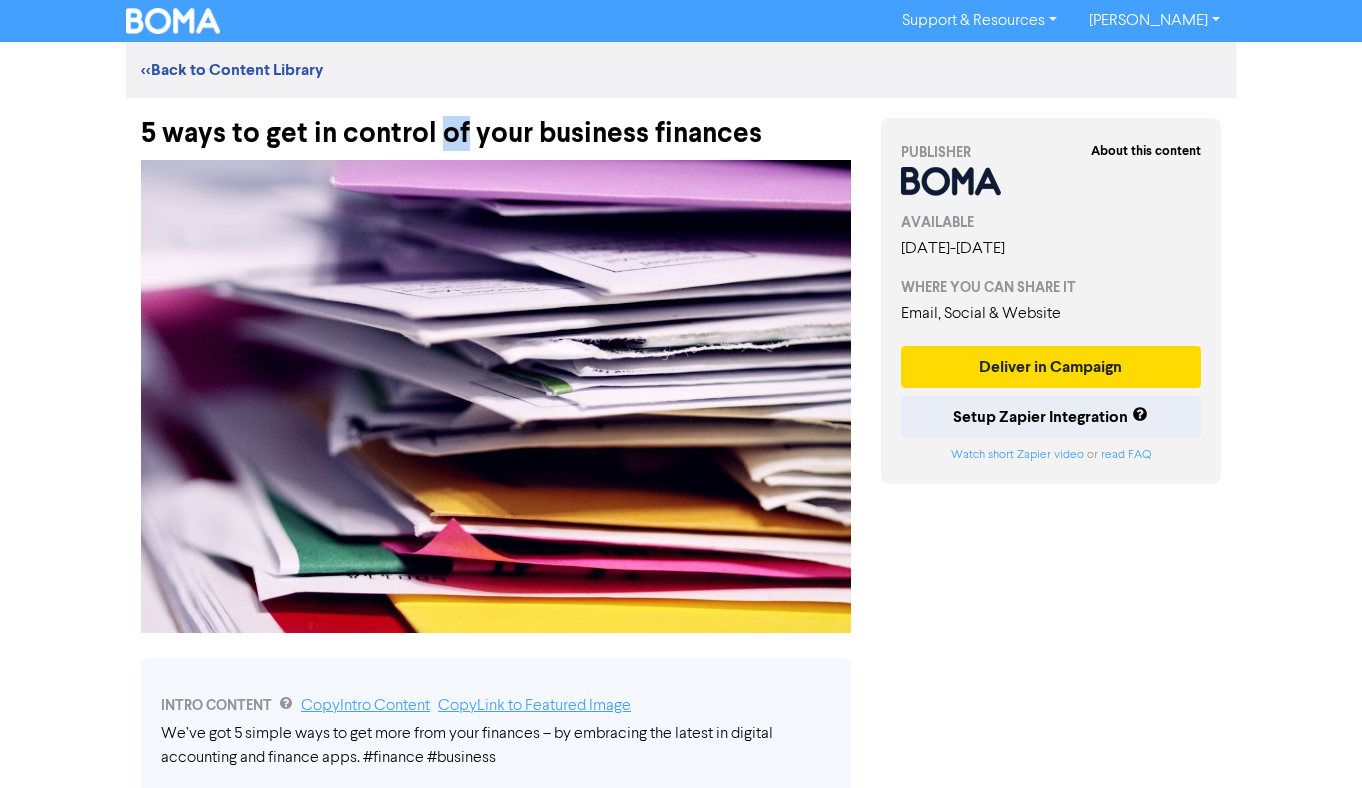 click on "5 ways to get in control of your business finances" at bounding box center [496, 124] 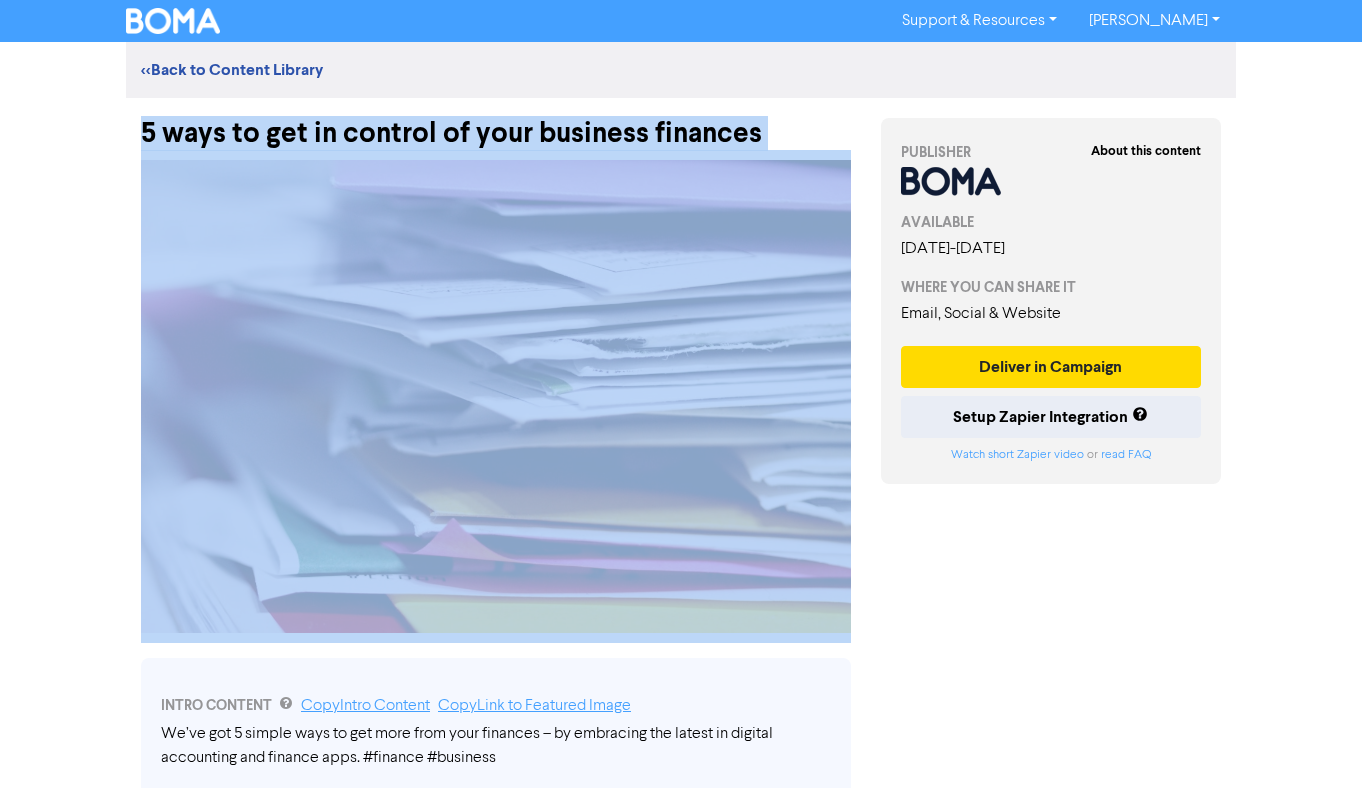 click on "5 ways to get in control of your business finances" at bounding box center (496, 124) 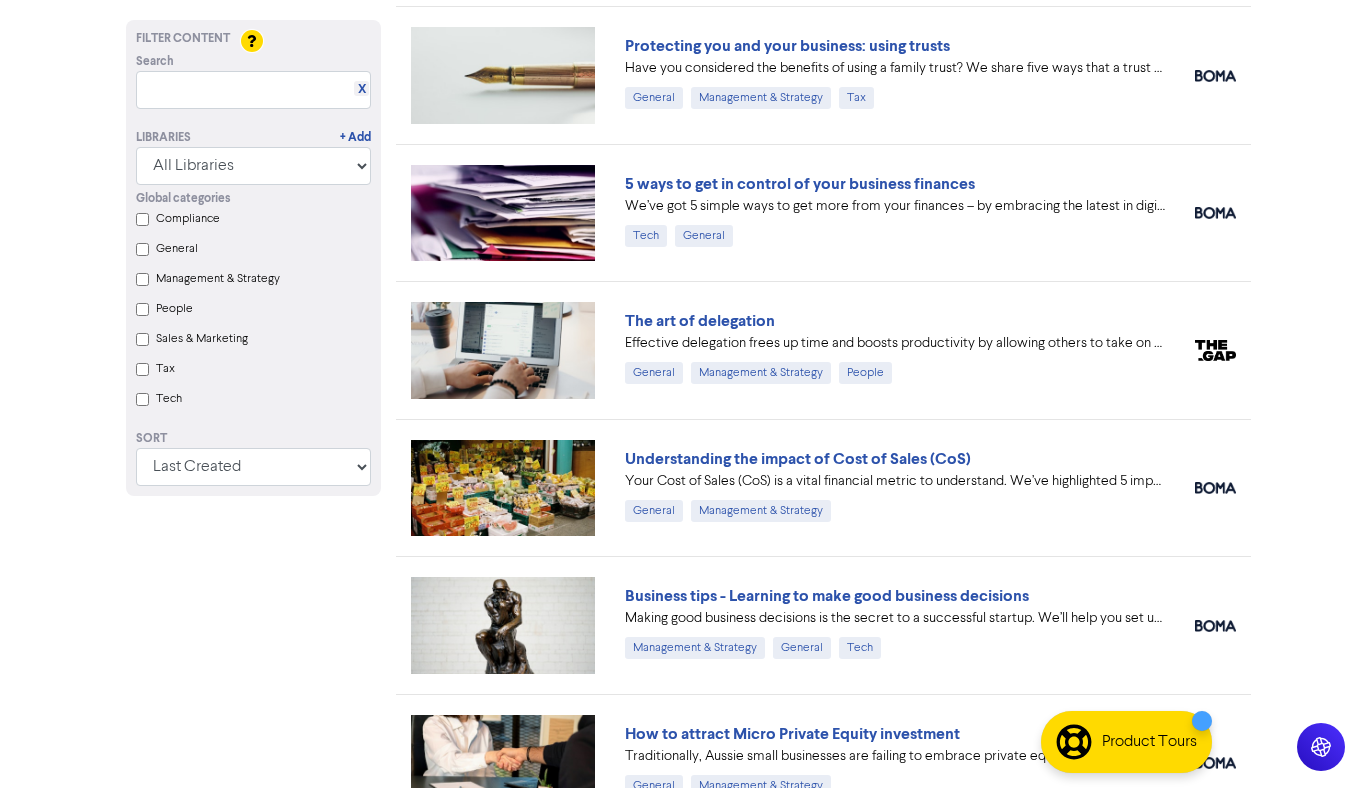 scroll, scrollTop: 273, scrollLeft: 0, axis: vertical 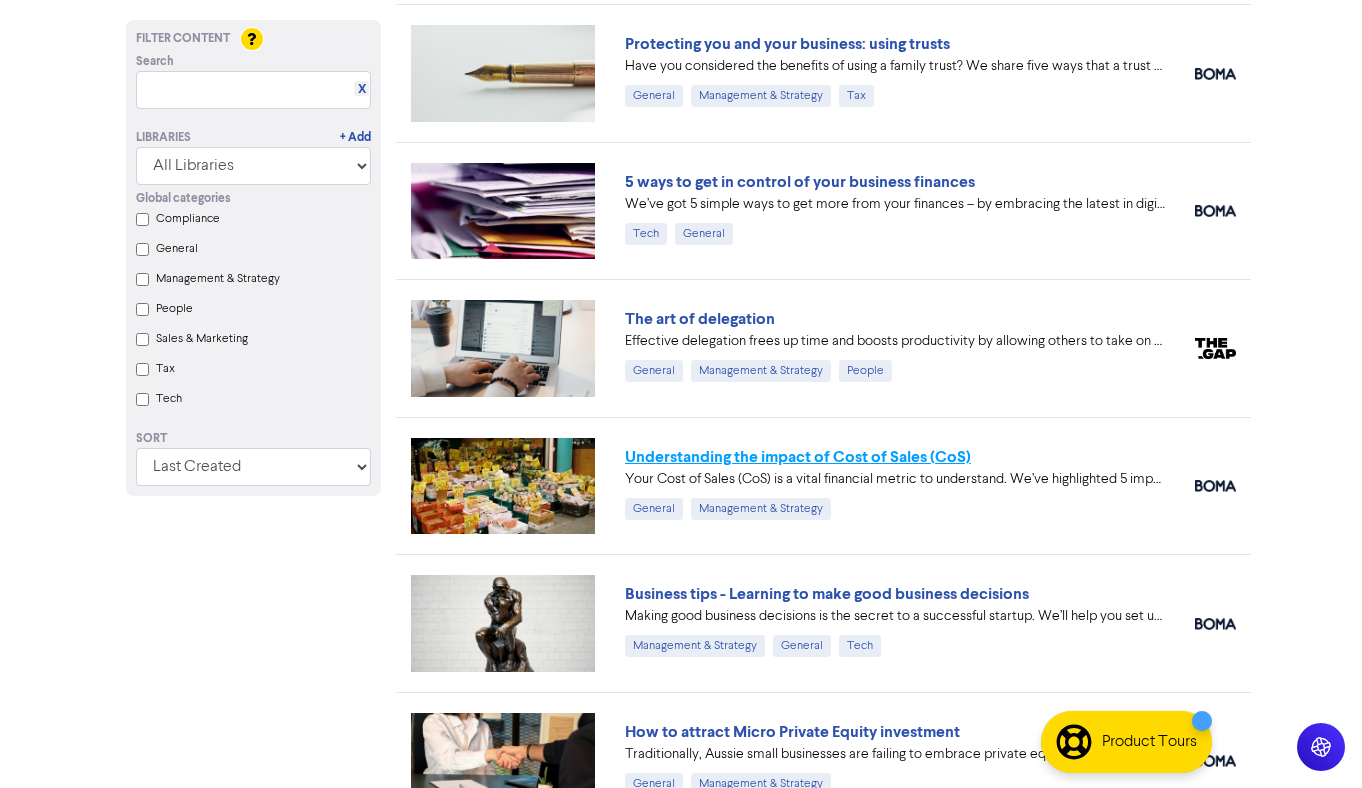 click on "Understanding the impact of Cost of Sales (CoS)" at bounding box center [798, 457] 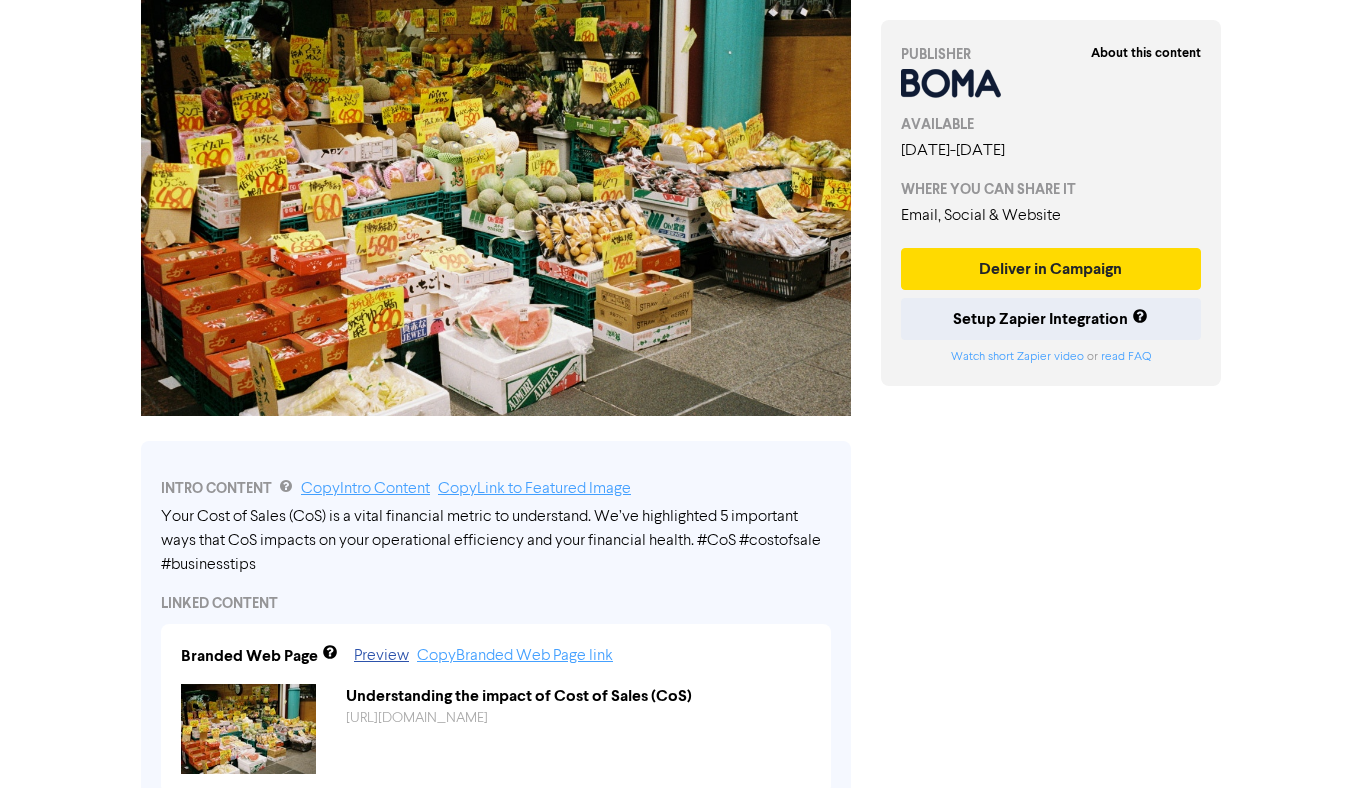 scroll, scrollTop: 0, scrollLeft: 0, axis: both 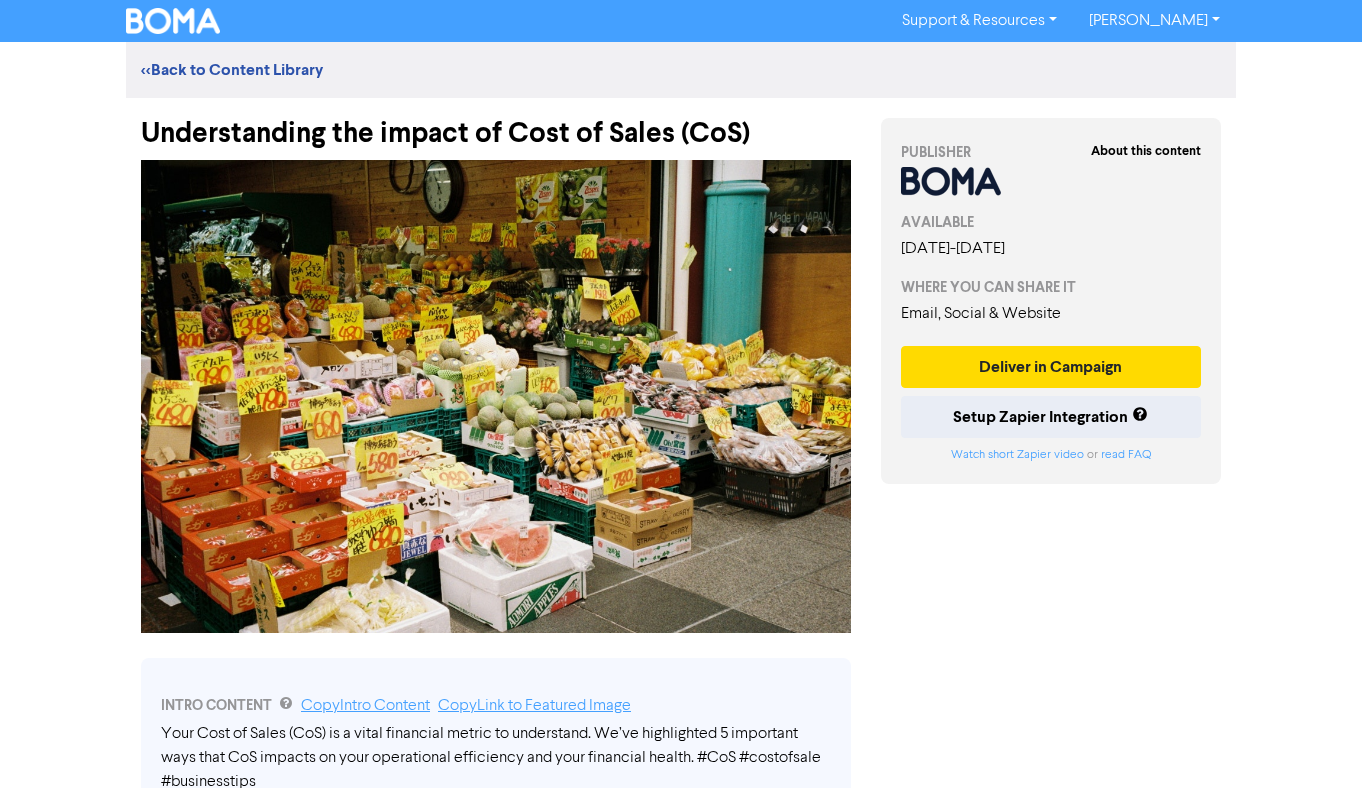 click on "Understanding the impact of Cost of Sales (CoS)" at bounding box center [496, 124] 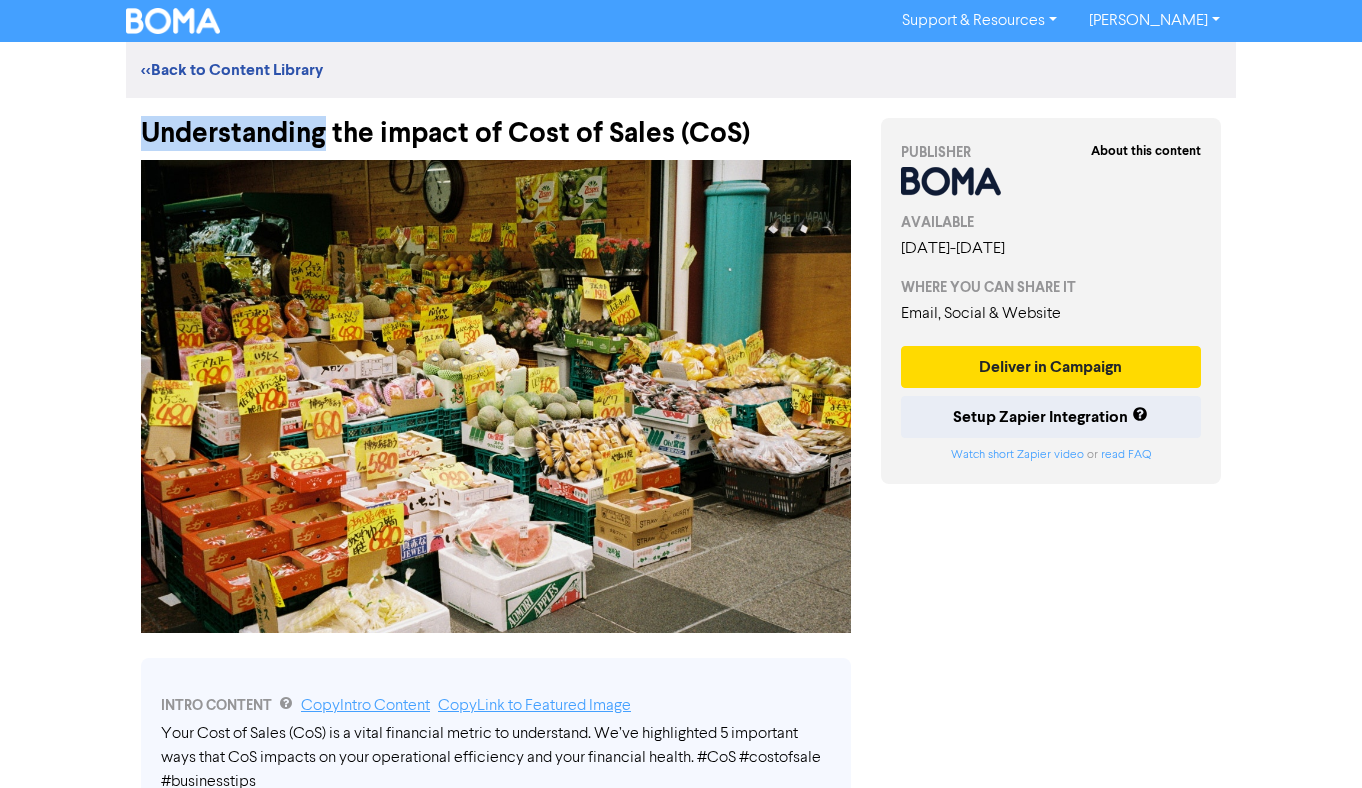 click on "Understanding the impact of Cost of Sales (CoS)" at bounding box center (496, 124) 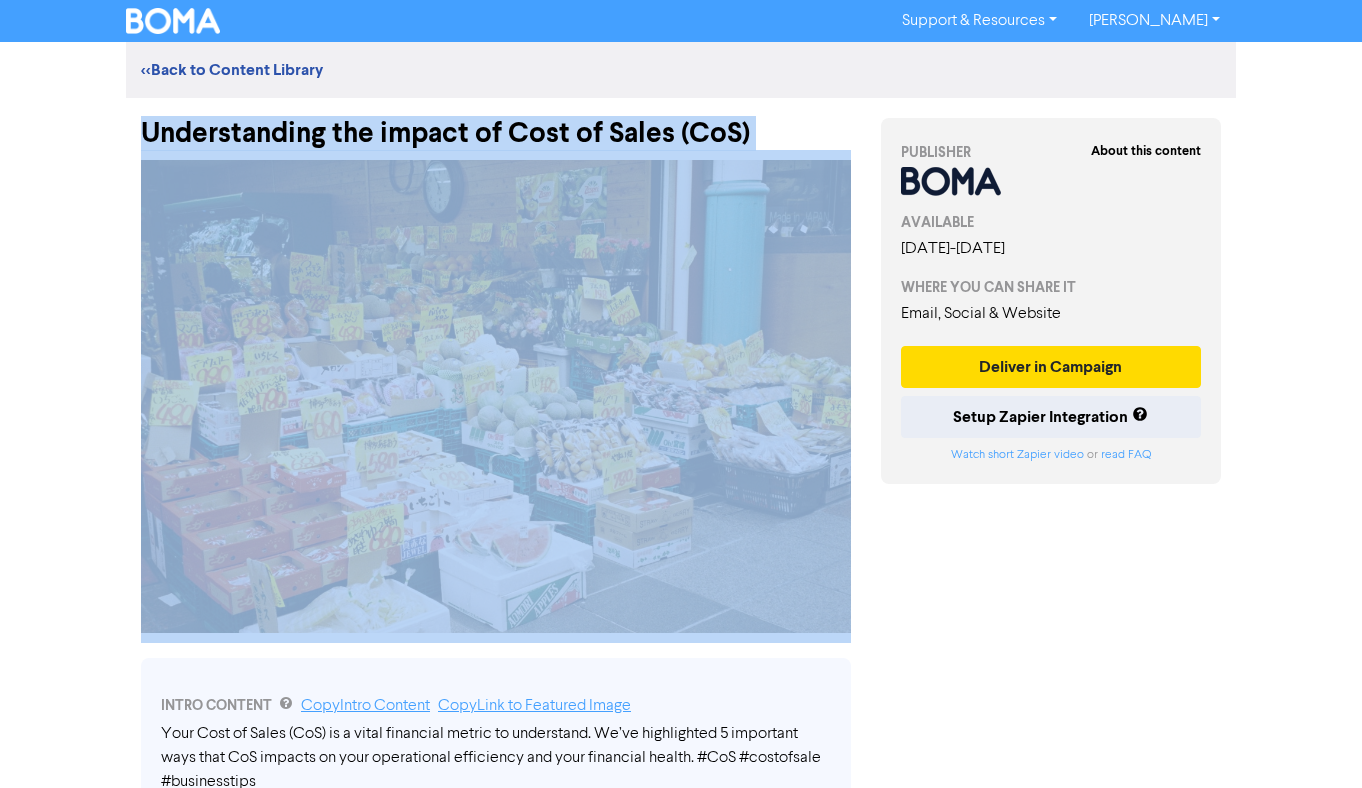 click on "Understanding the impact of Cost of Sales (CoS)" at bounding box center (496, 124) 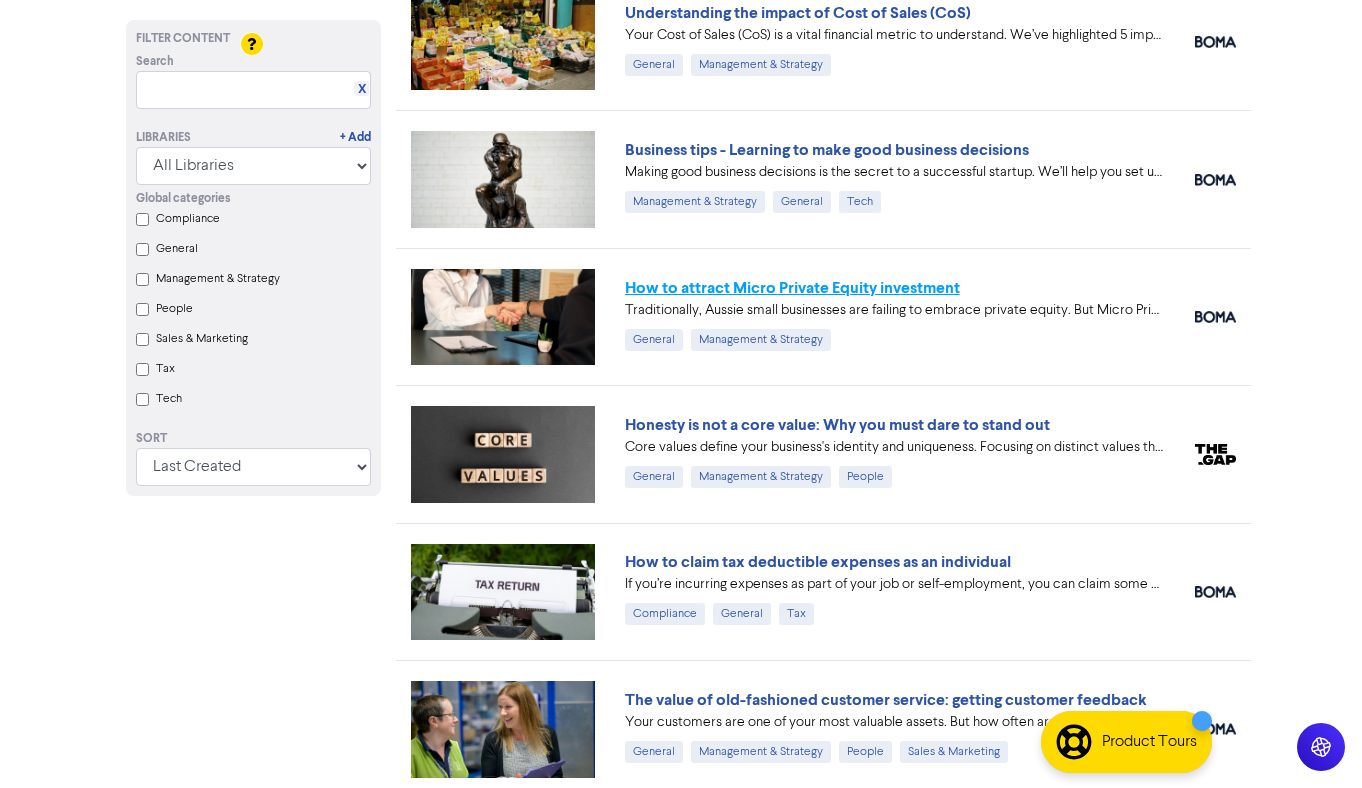 scroll, scrollTop: 722, scrollLeft: 0, axis: vertical 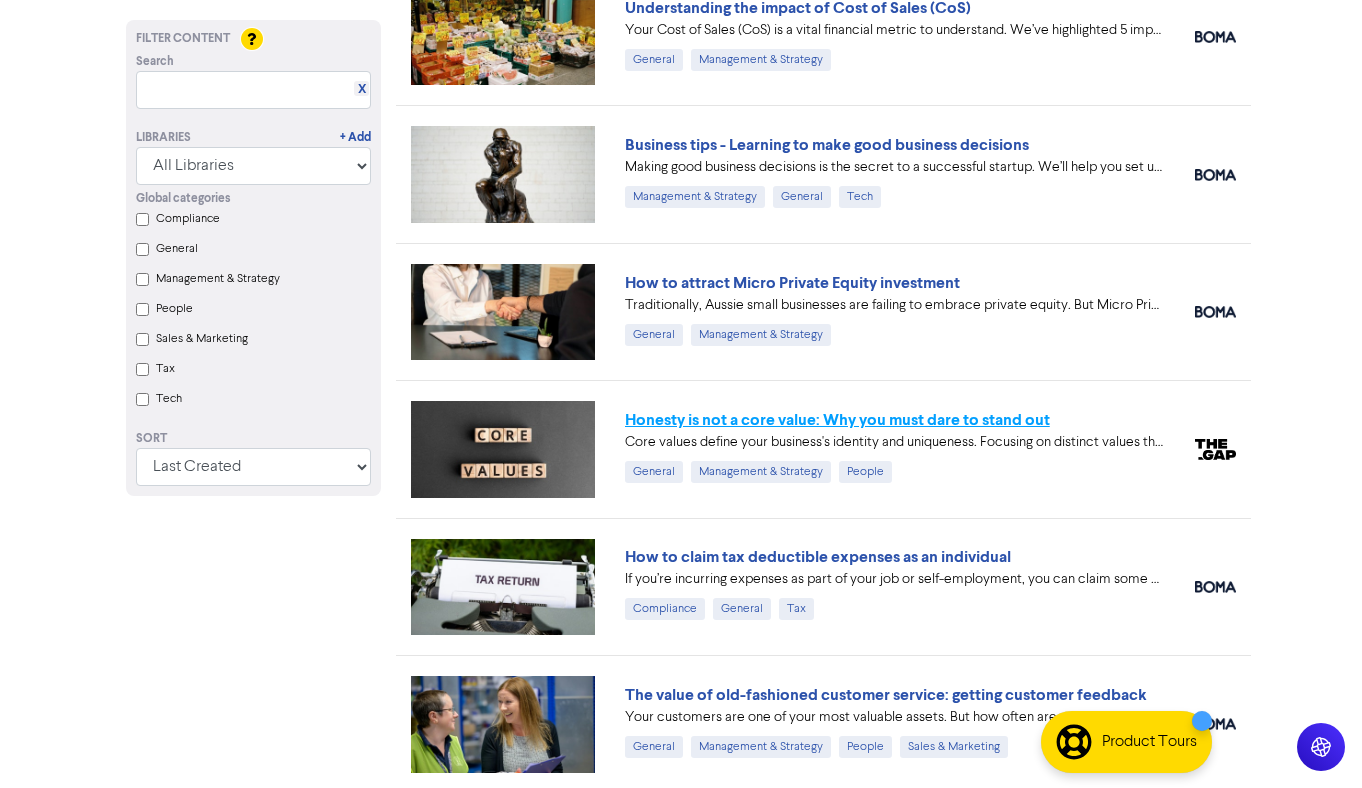 click on "Honesty is not a core value: Why you must dare to stand out" at bounding box center [837, 420] 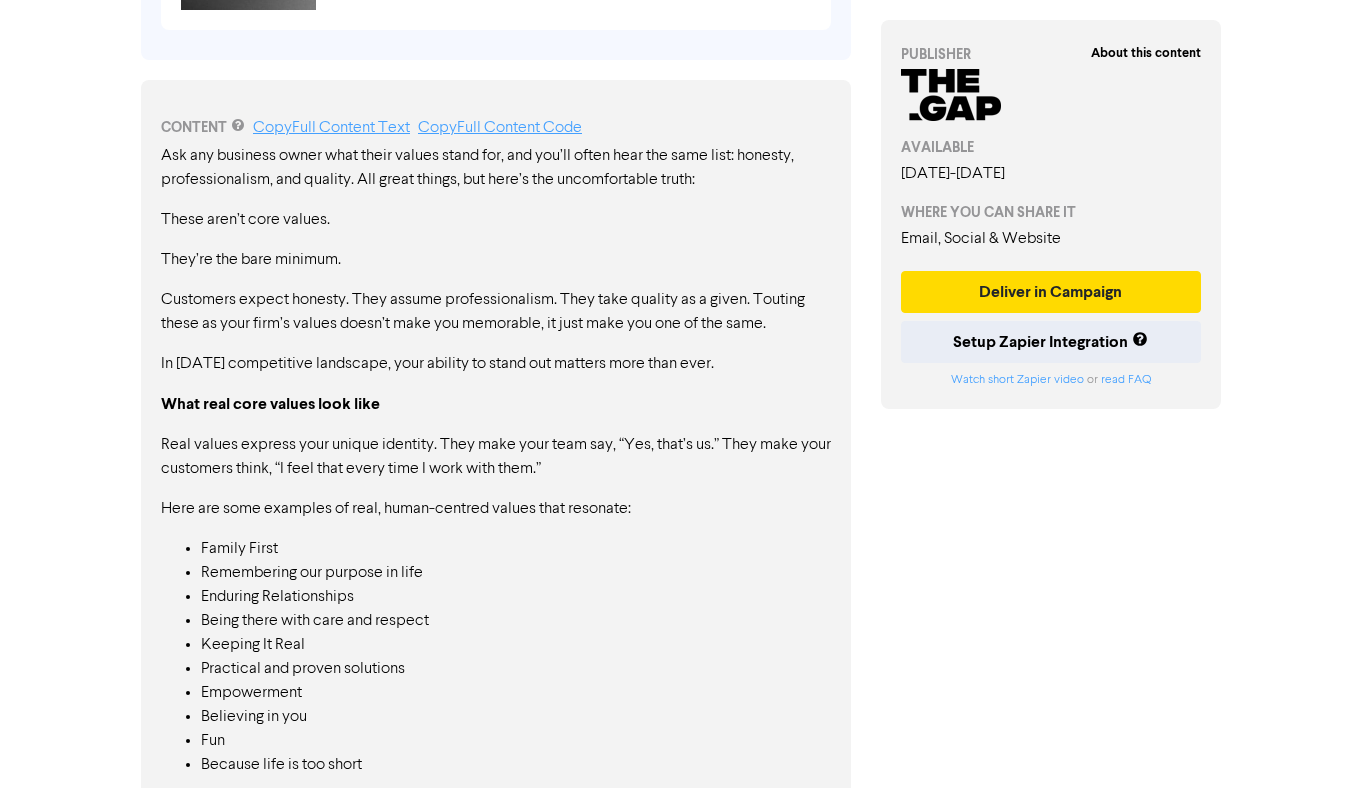 scroll, scrollTop: 296, scrollLeft: 0, axis: vertical 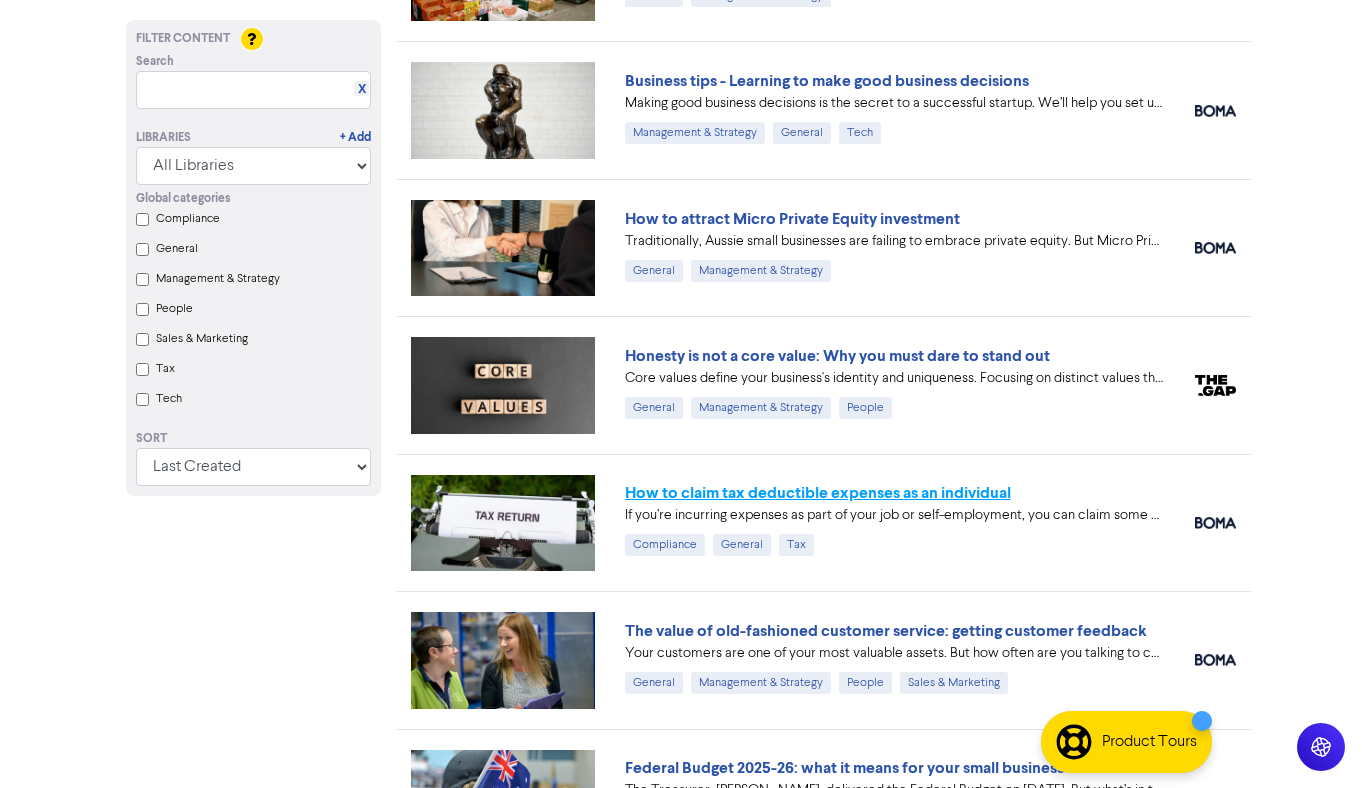 click on "How to claim tax deductible expenses as an individual" at bounding box center [818, 493] 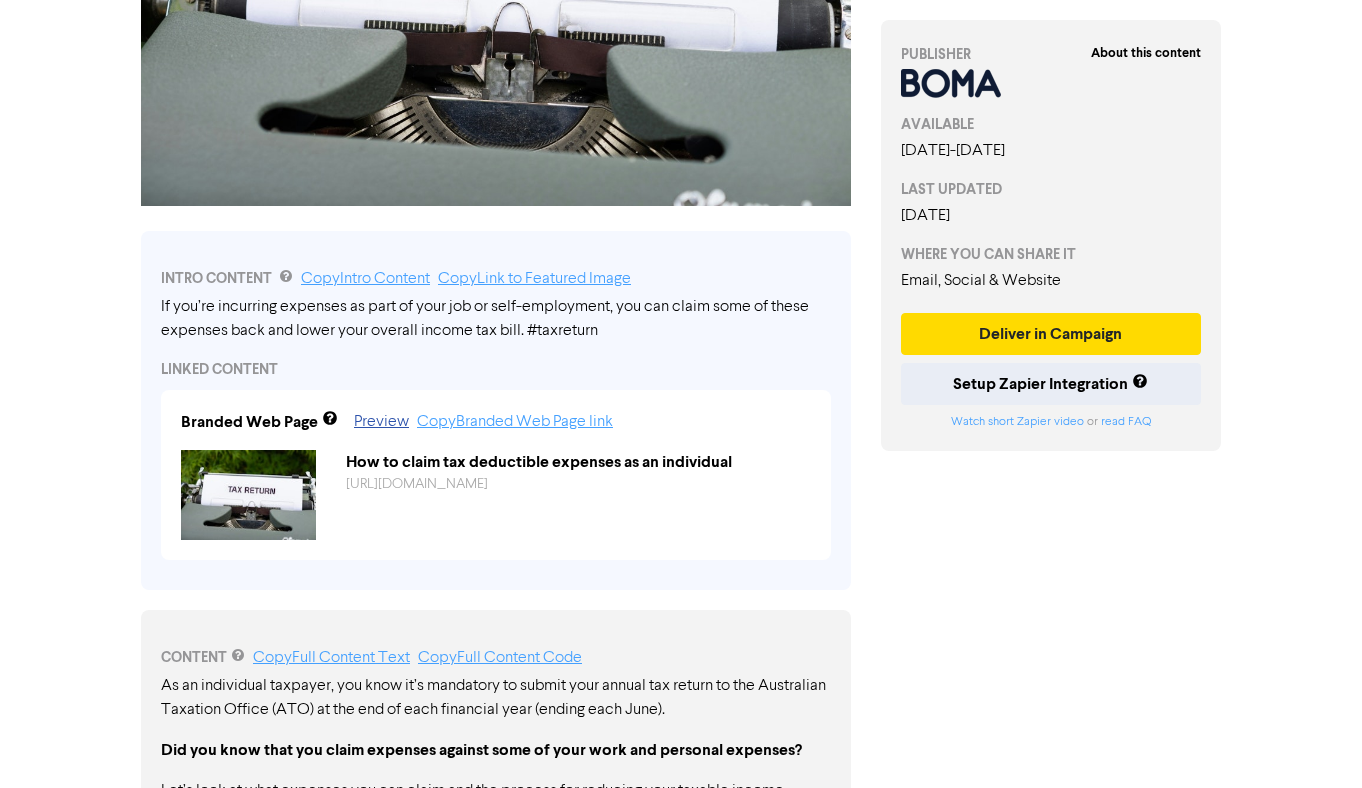 scroll, scrollTop: 0, scrollLeft: 0, axis: both 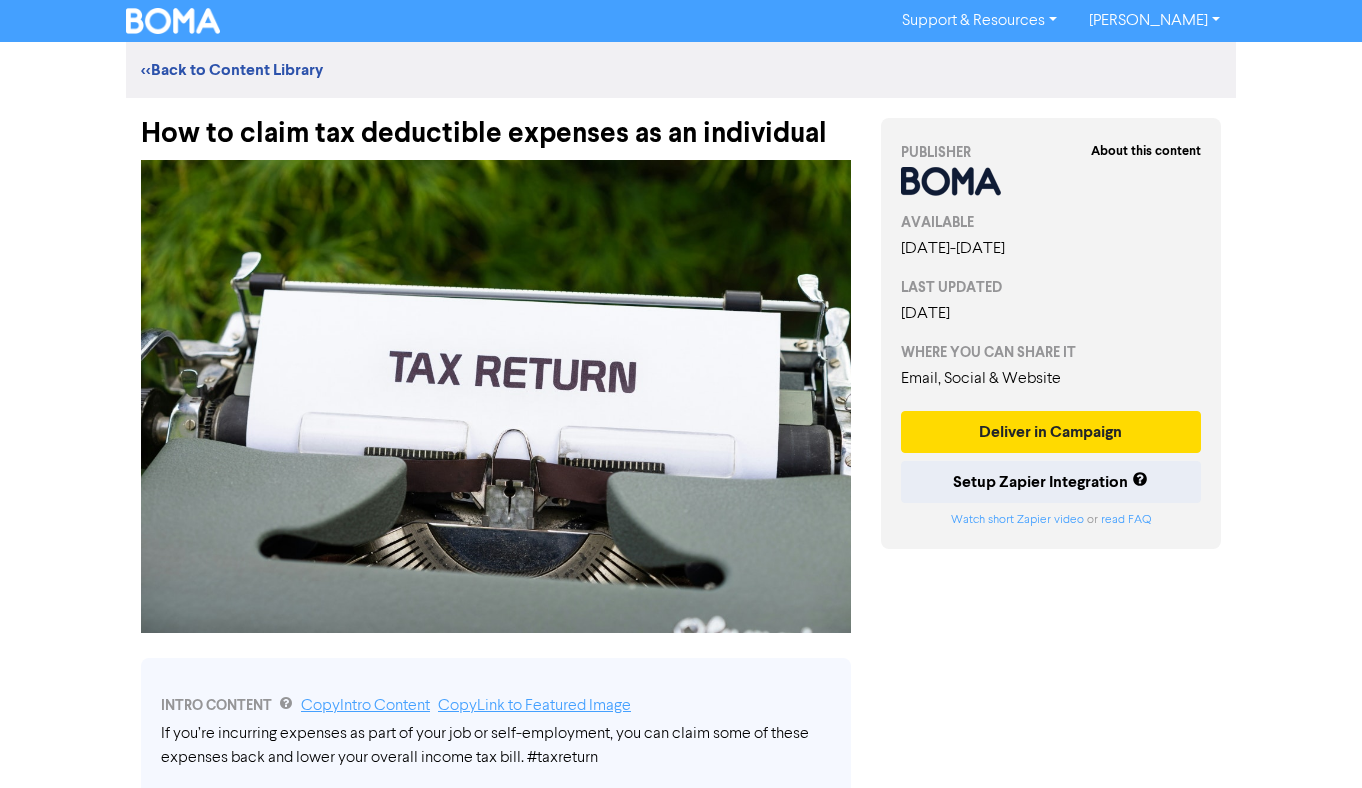 click on "How to claim tax deductible expenses as an individual" at bounding box center [496, 124] 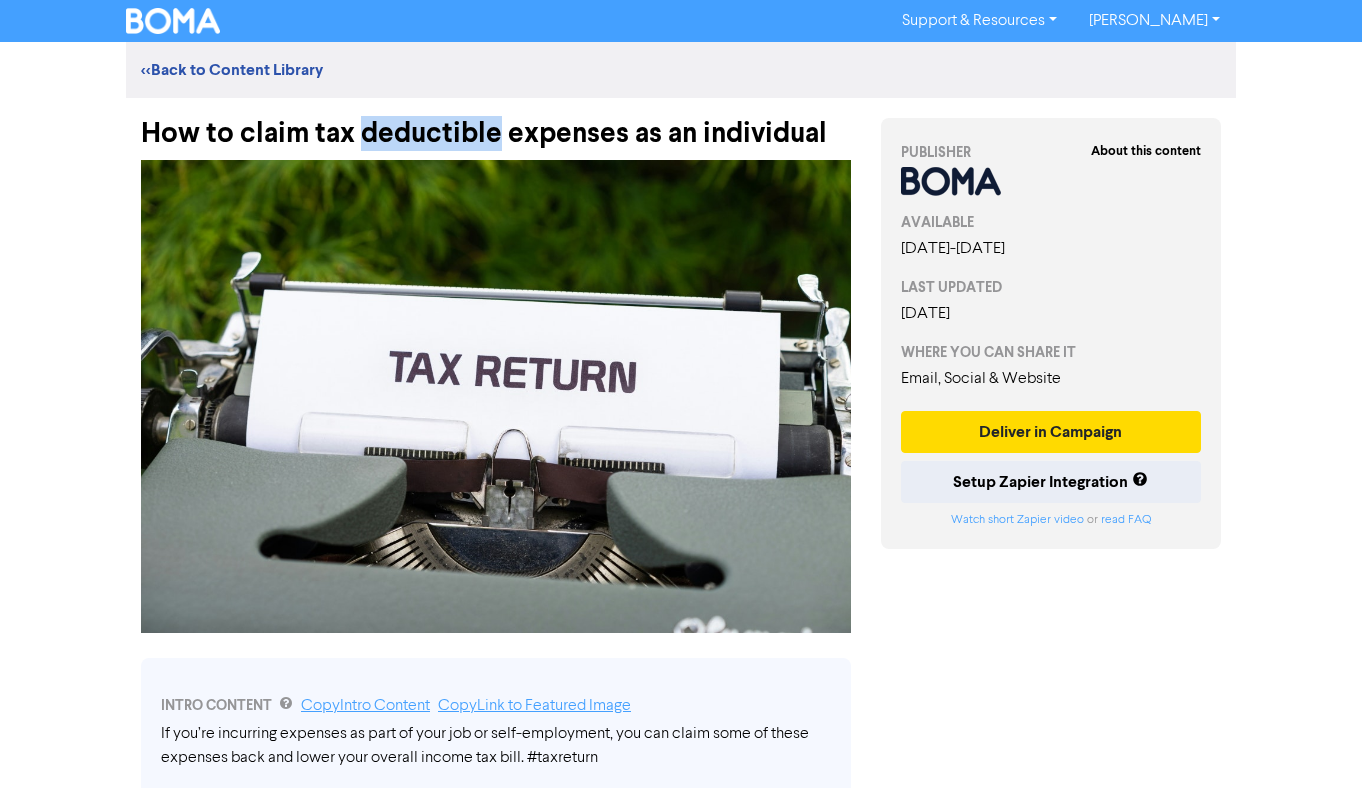 click on "How to claim tax deductible expenses as an individual" at bounding box center (496, 124) 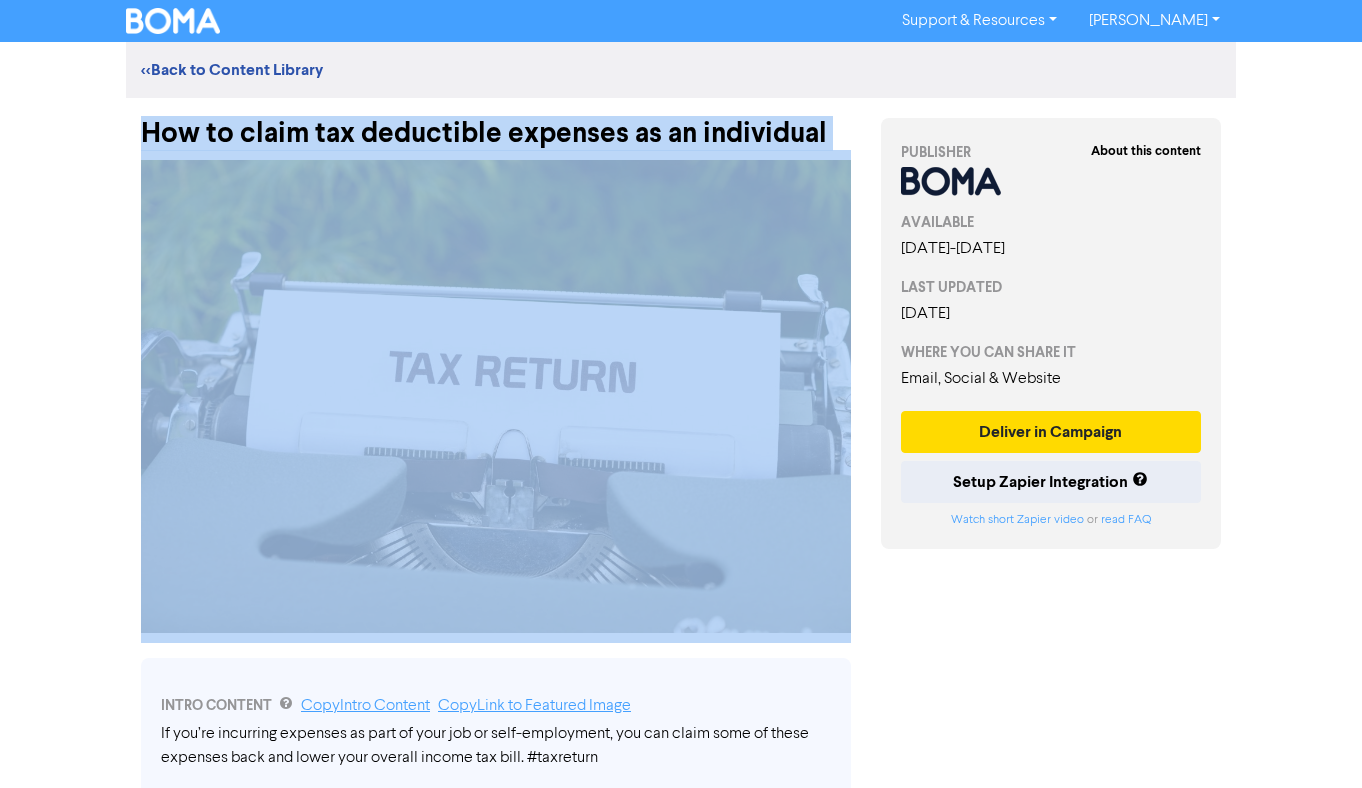 click on "How to claim tax deductible expenses as an individual" at bounding box center (496, 124) 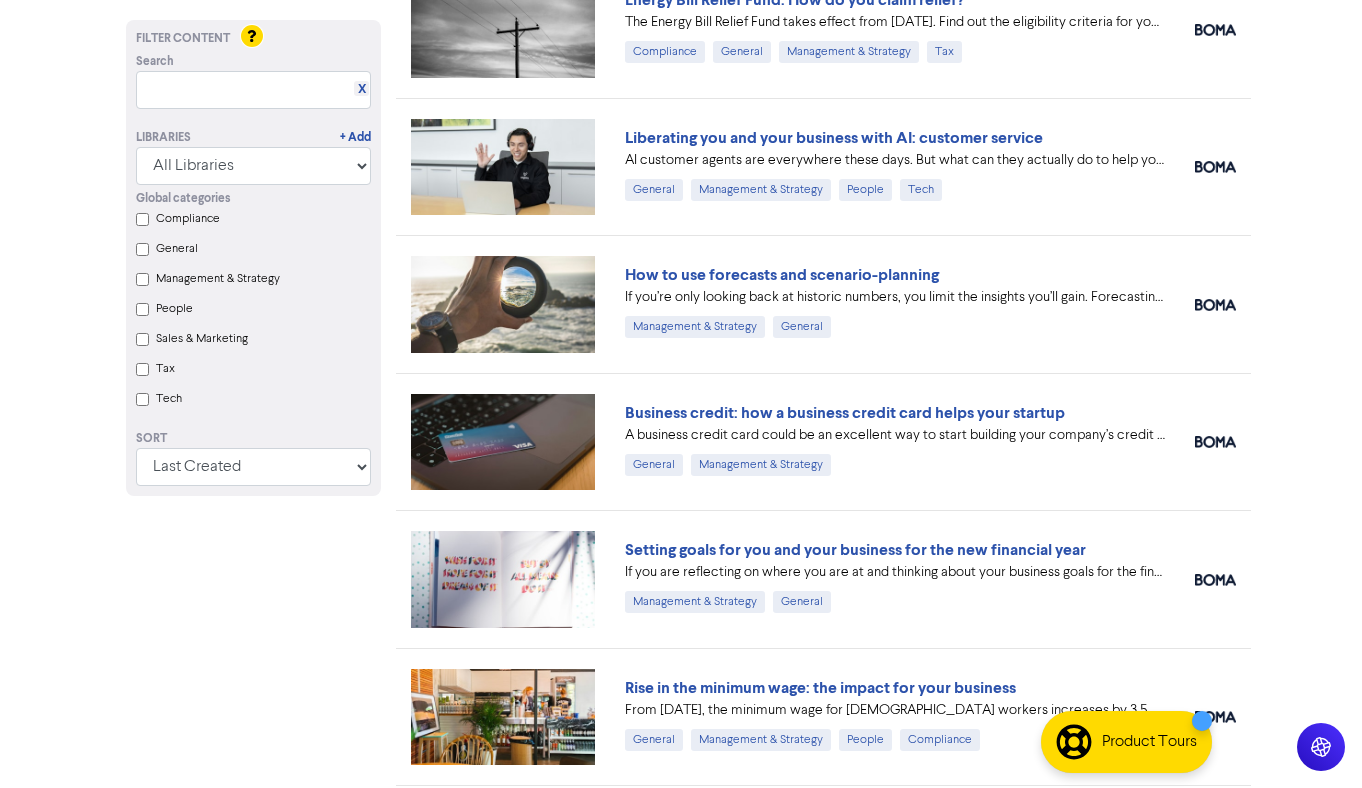scroll, scrollTop: 2382, scrollLeft: 0, axis: vertical 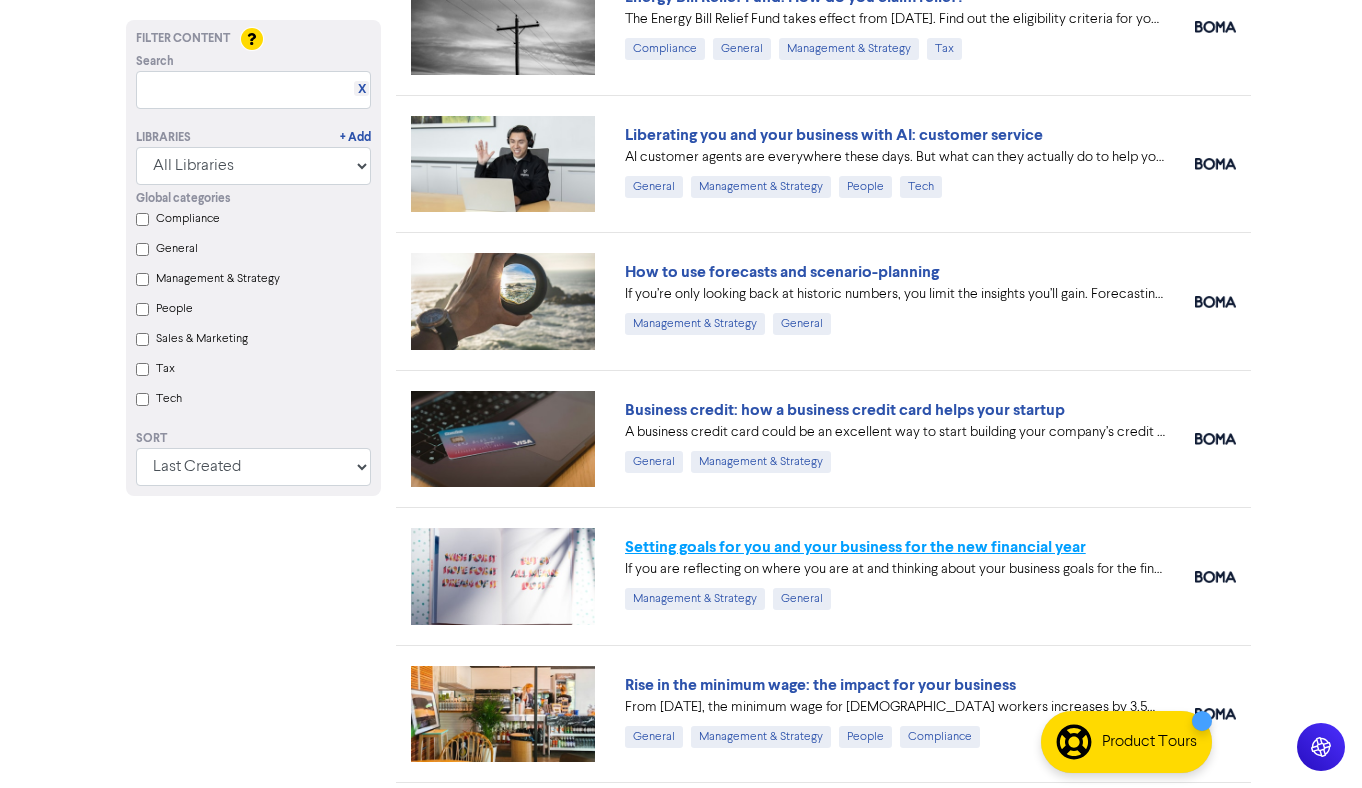 click on "Setting goals for you and your business for the new financial year" at bounding box center [855, 547] 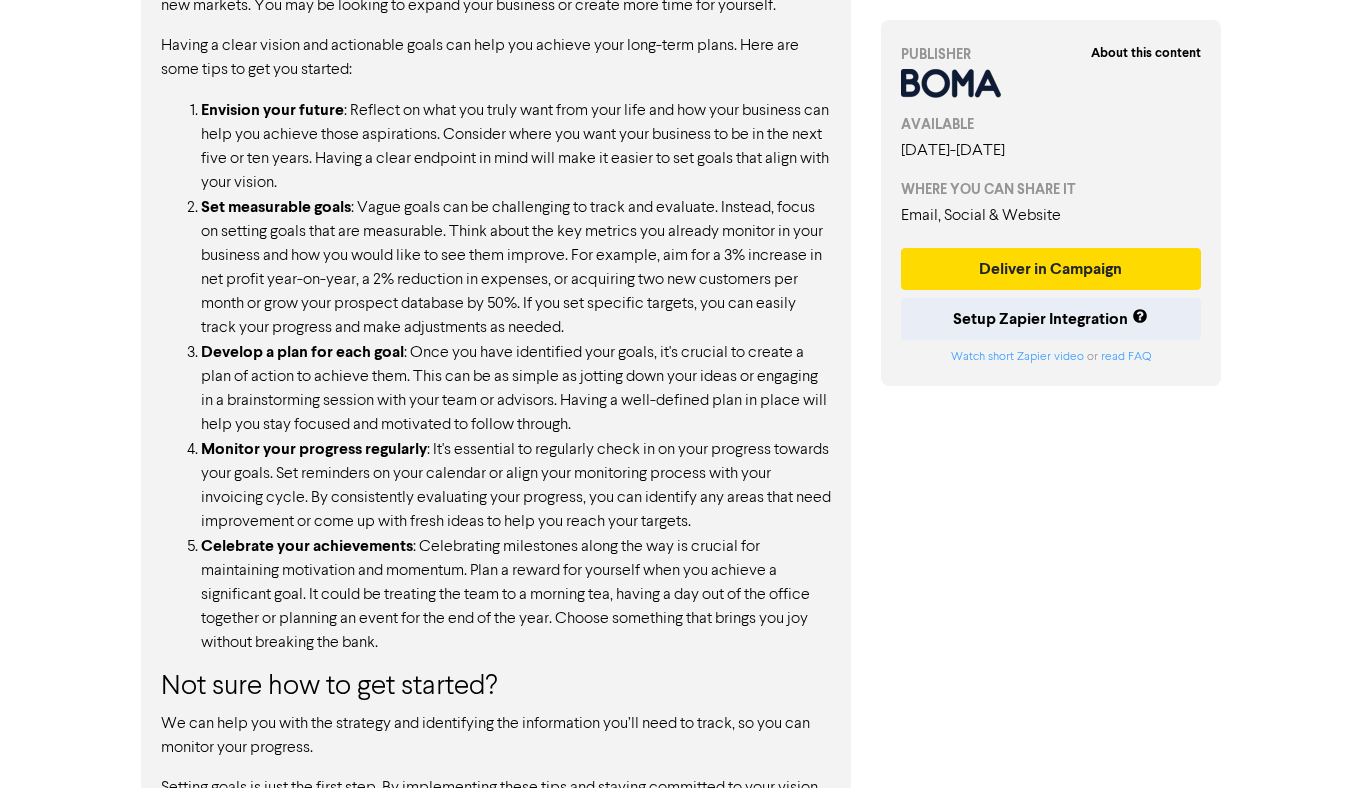 scroll, scrollTop: 1308, scrollLeft: 0, axis: vertical 